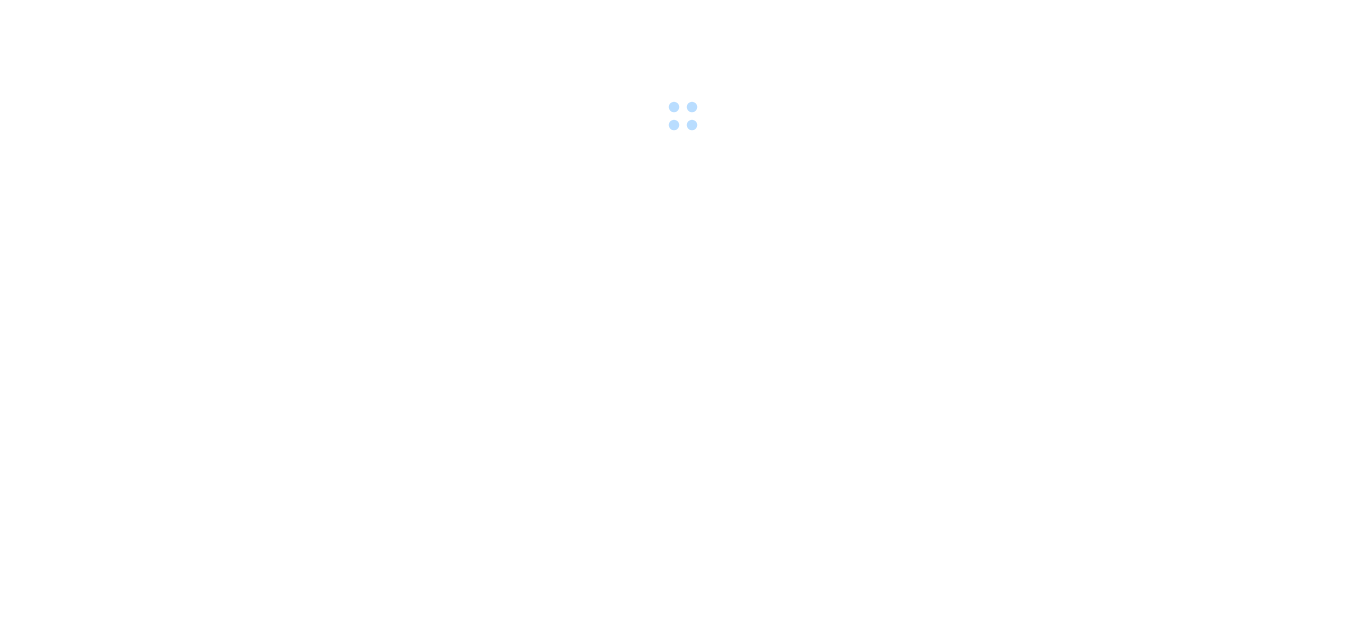 scroll, scrollTop: 0, scrollLeft: 0, axis: both 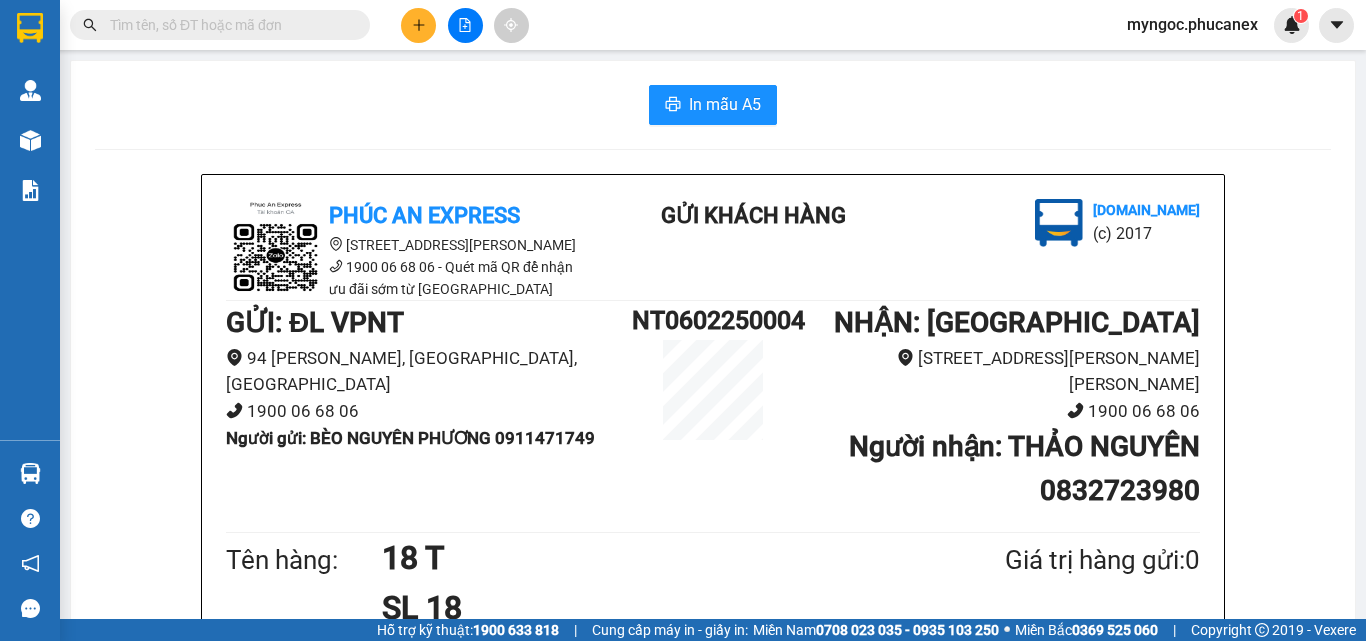 click at bounding box center (228, 25) 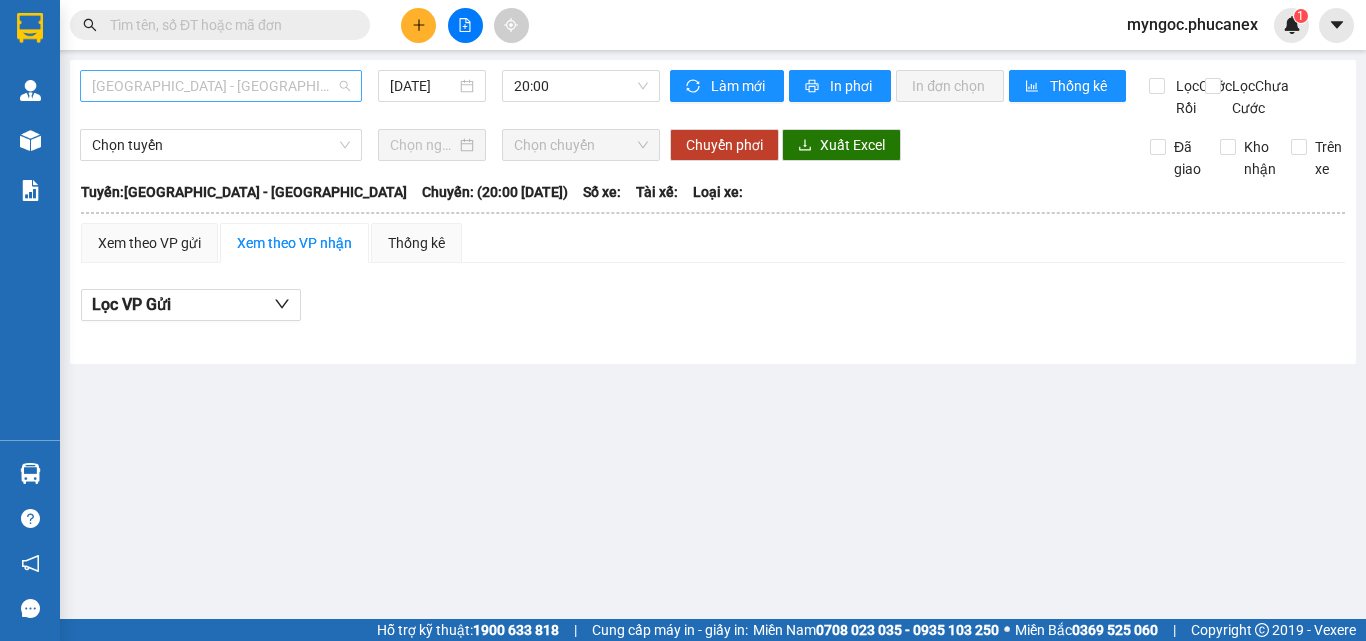 click on "Nha Trang - Sài Gòn" at bounding box center (221, 86) 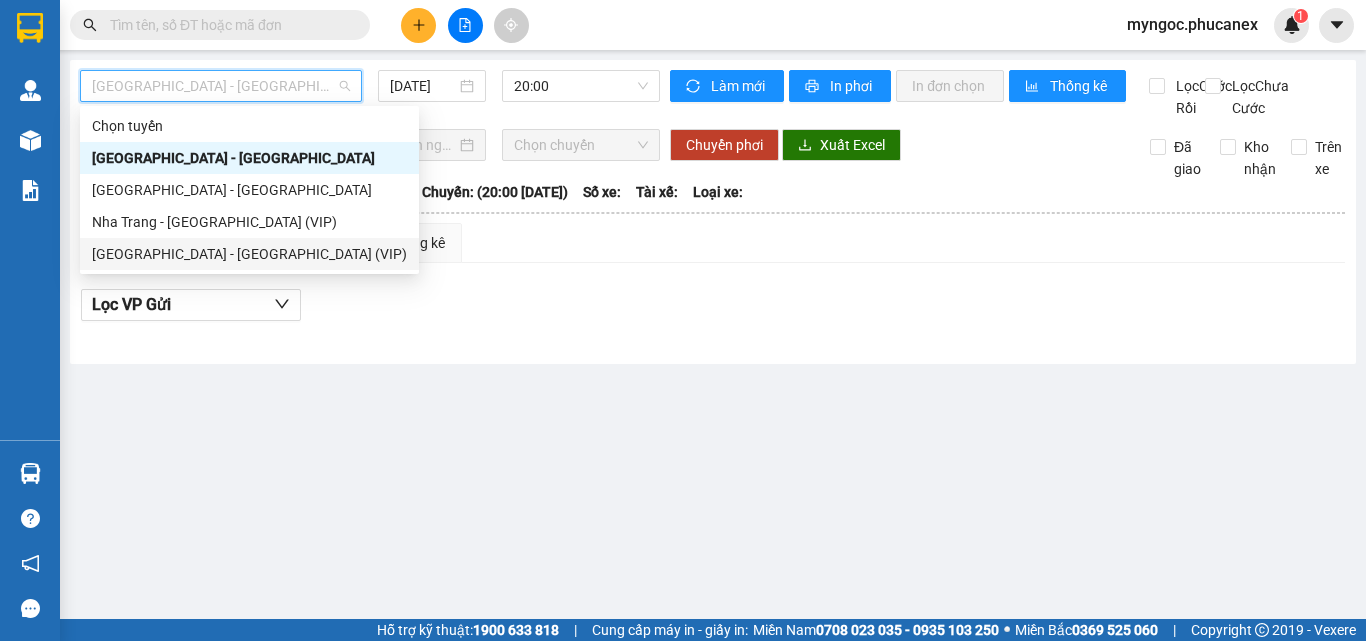 click on "Sài Gòn - Nha Trang (VIP)" at bounding box center (249, 254) 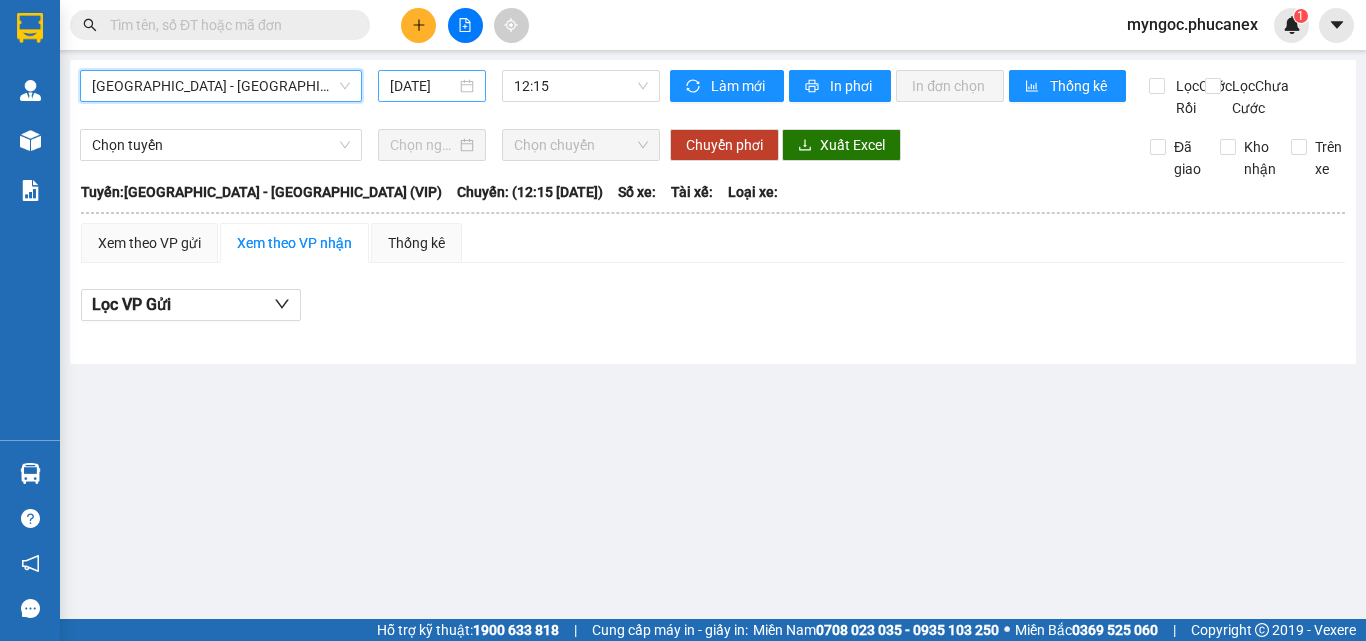 click on "14/07/2025" at bounding box center (423, 86) 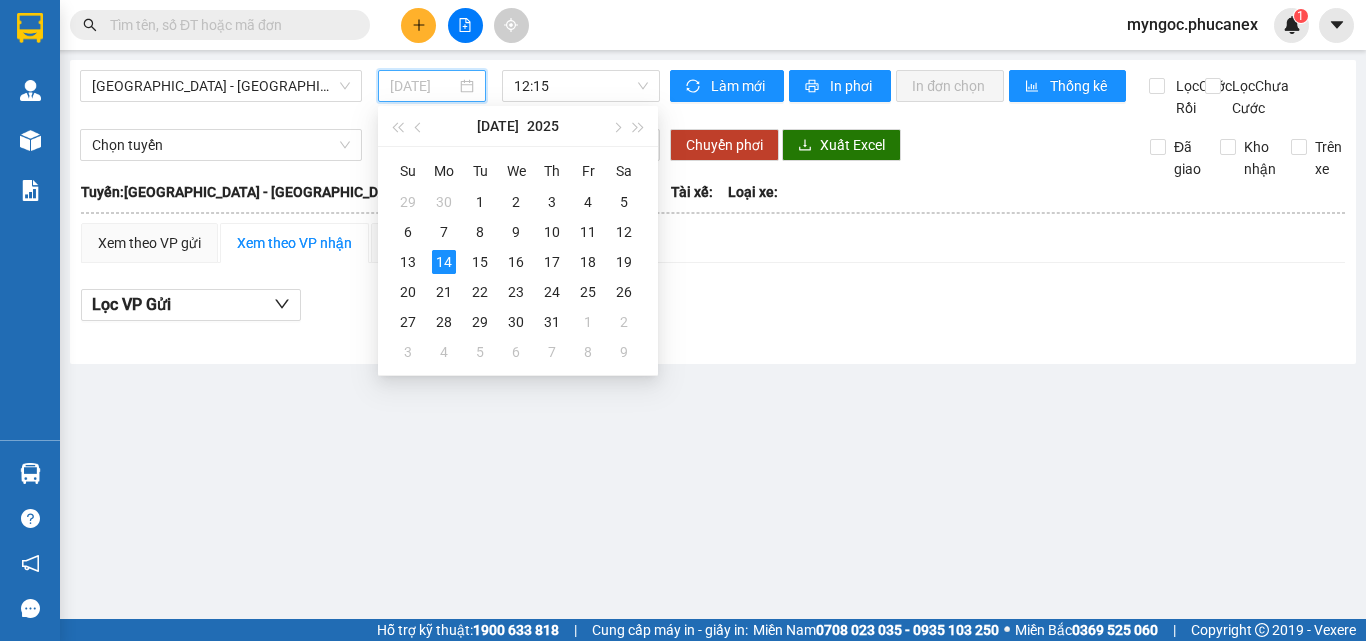 drag, startPoint x: 416, startPoint y: 260, endPoint x: 442, endPoint y: 192, distance: 72.8011 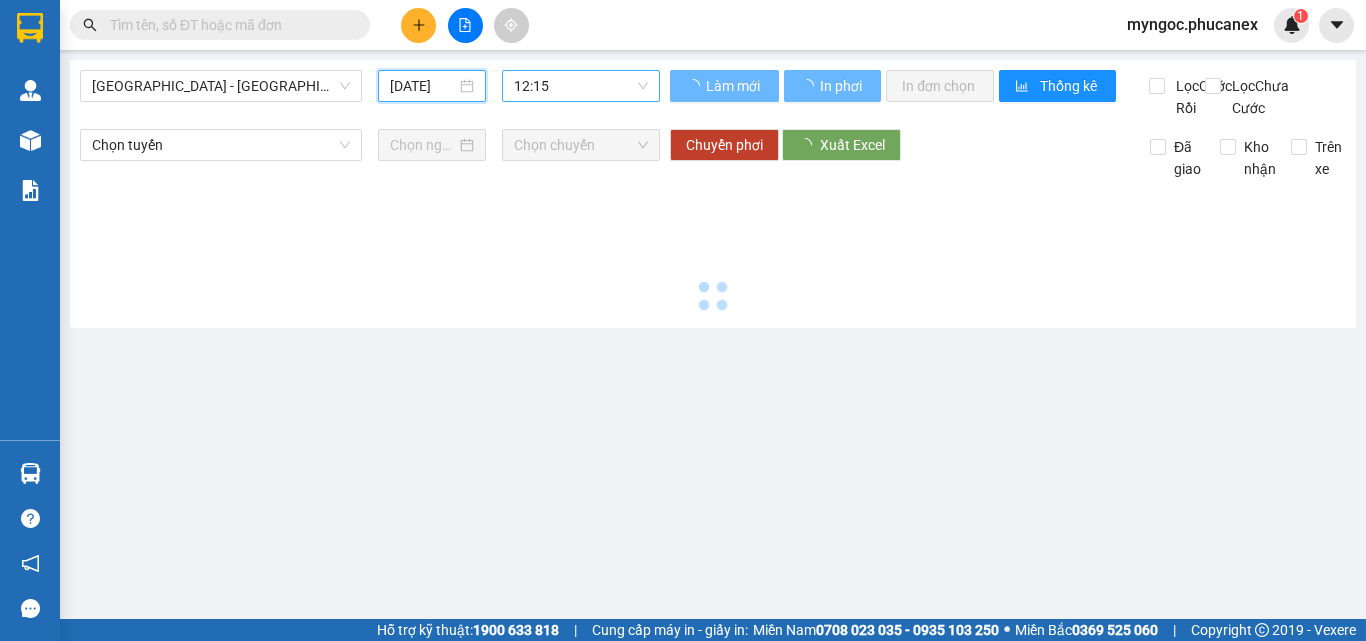 type on "13/07/2025" 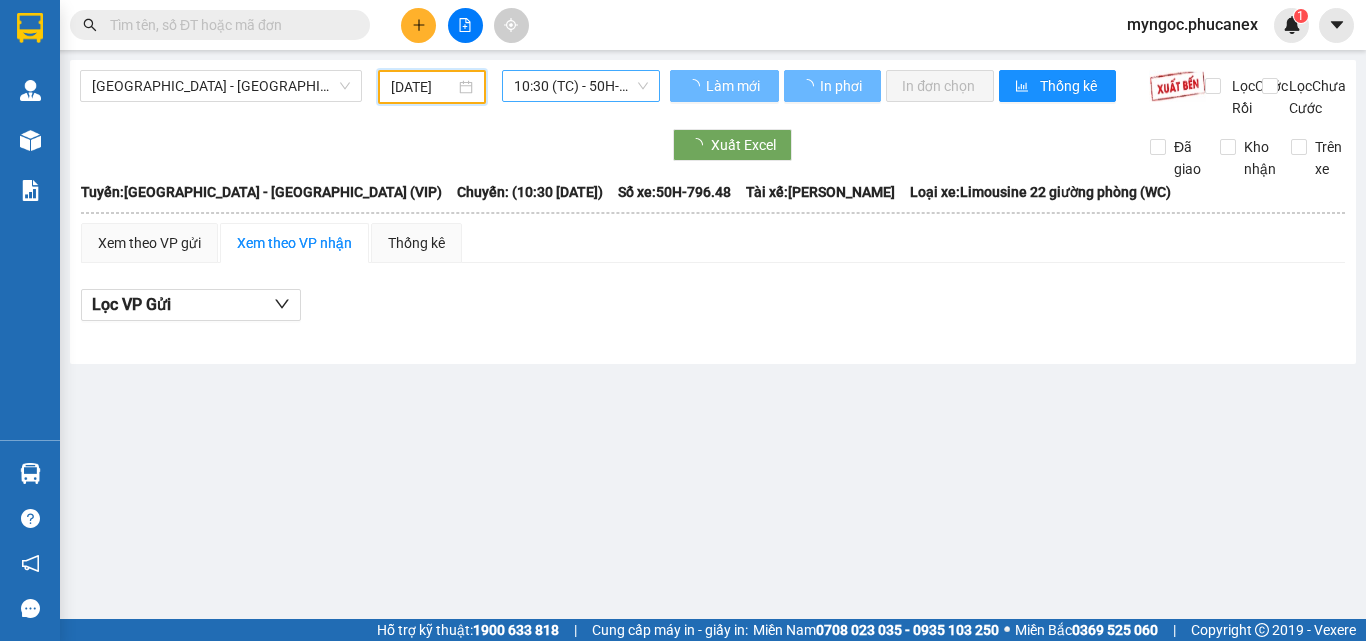 click on "10:30   (TC)   - 50H-796.48" at bounding box center (581, 86) 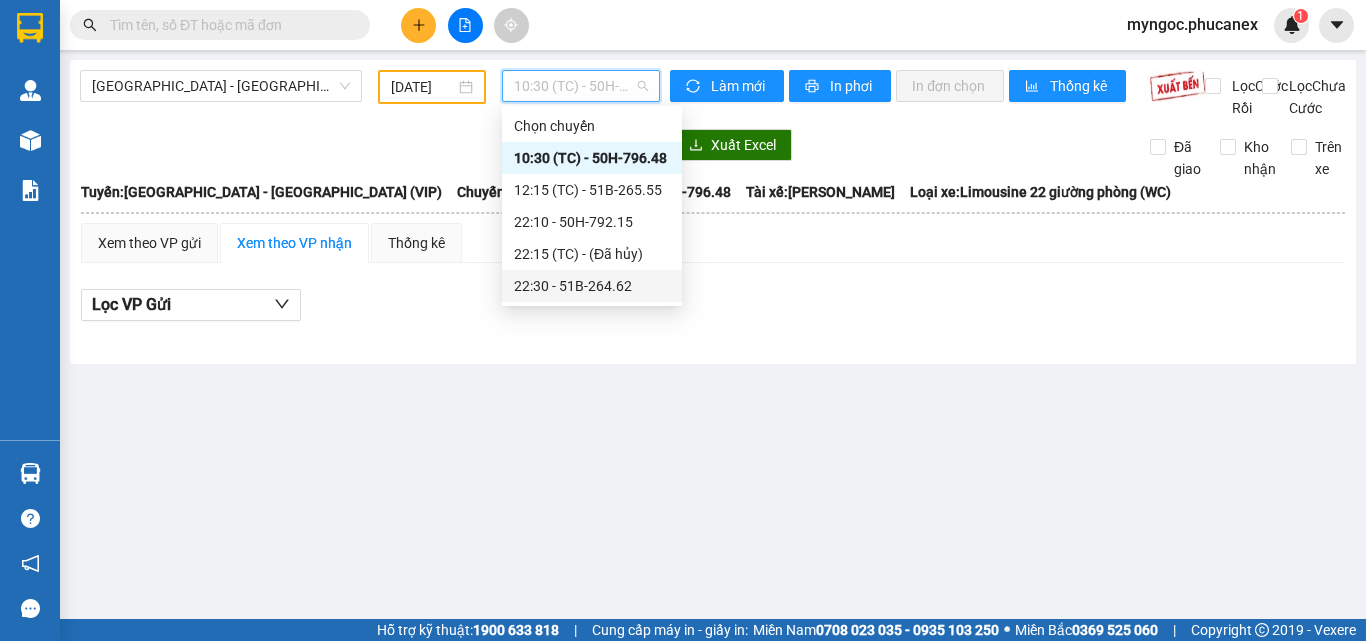 click on "22:30     - 51B-264.62" at bounding box center (592, 286) 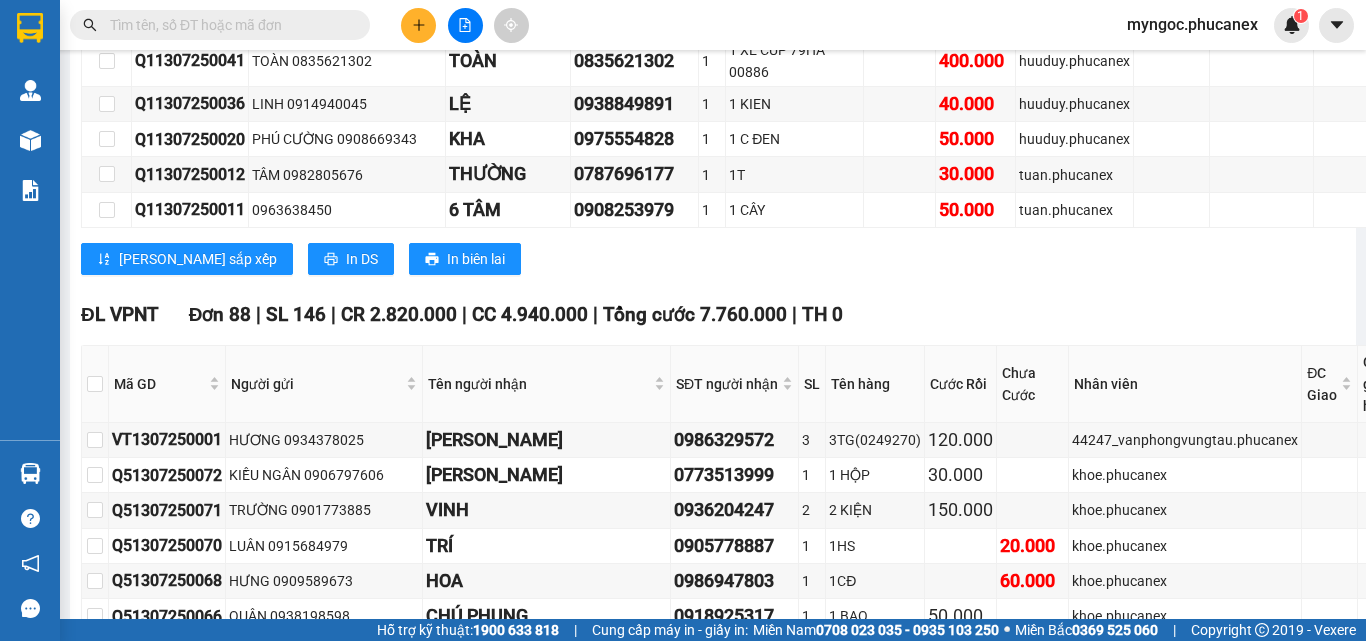 scroll, scrollTop: 1200, scrollLeft: 0, axis: vertical 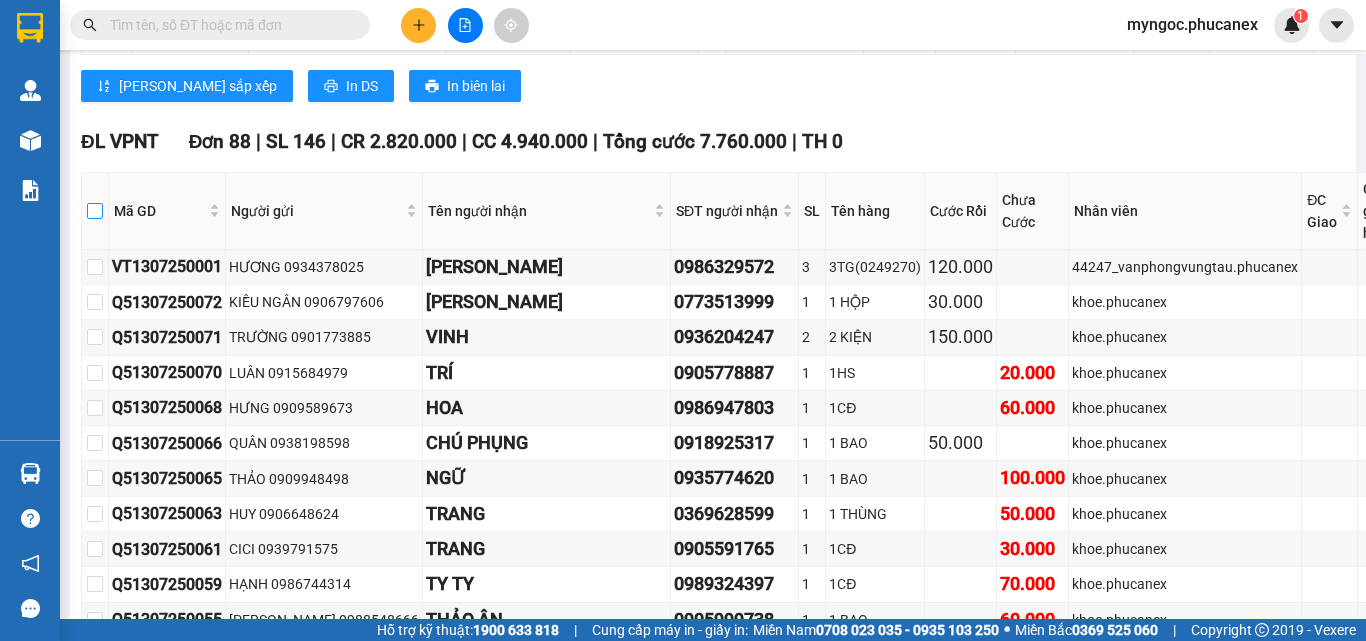 drag, startPoint x: 85, startPoint y: 222, endPoint x: 95, endPoint y: 235, distance: 16.40122 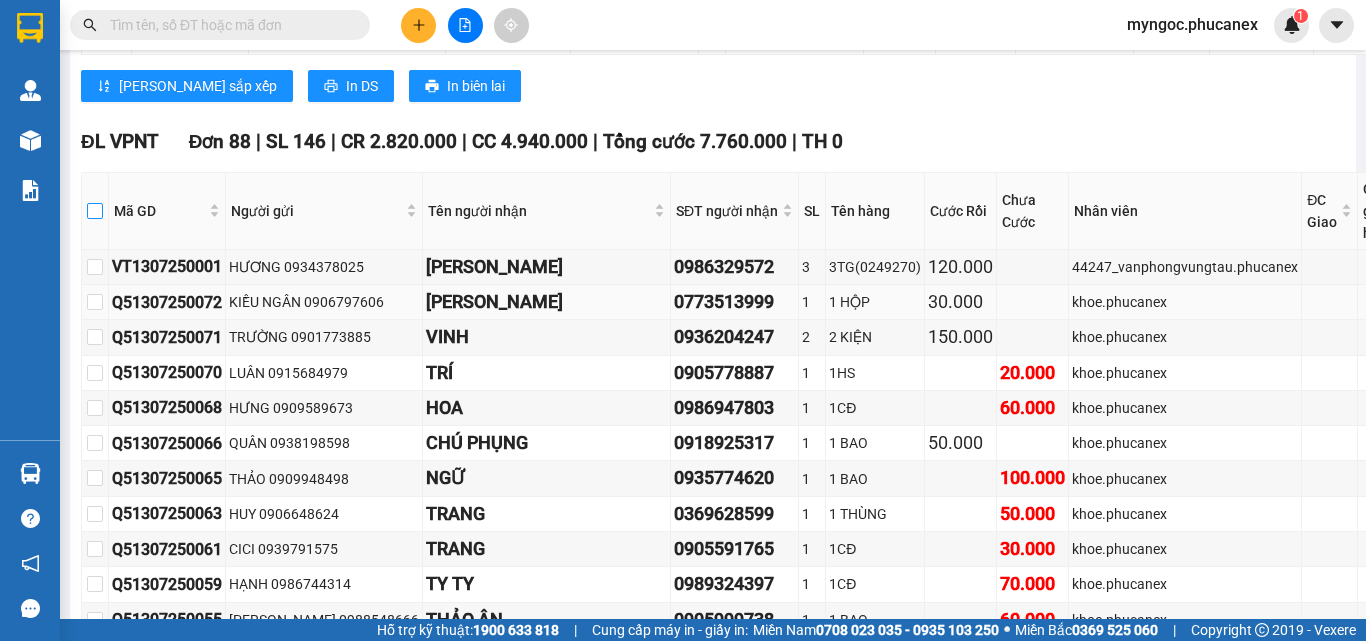 checkbox on "true" 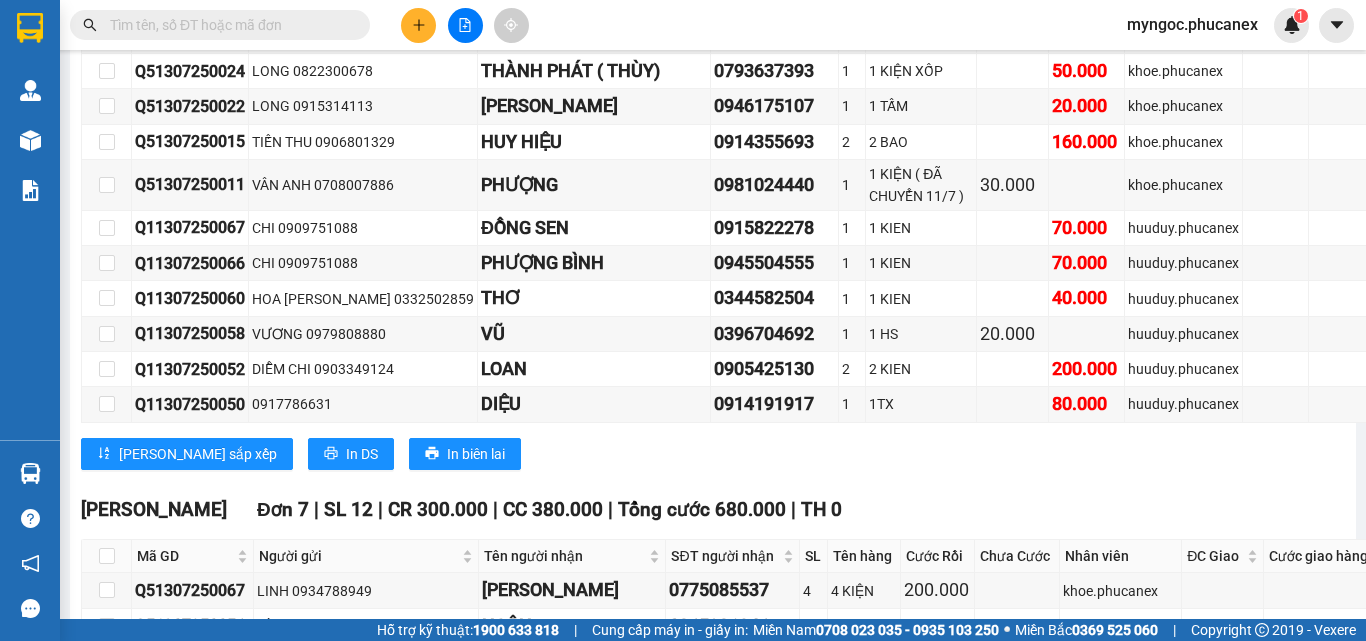 scroll, scrollTop: 5226, scrollLeft: 0, axis: vertical 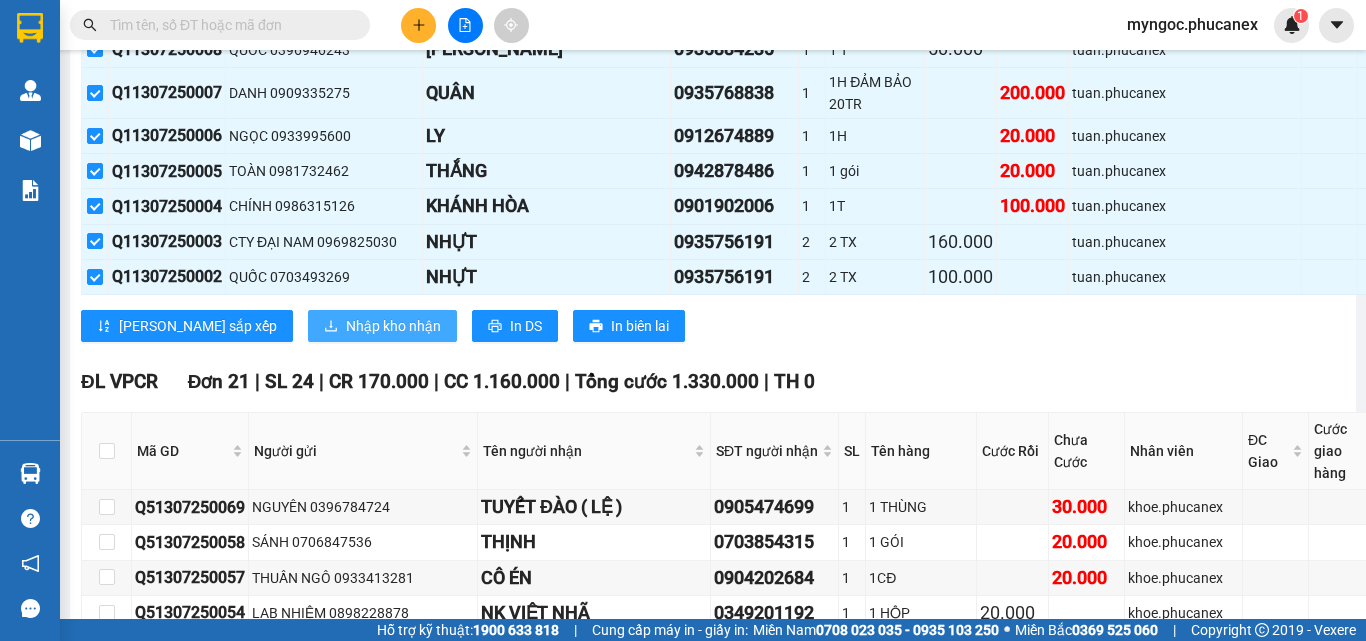 drag, startPoint x: 318, startPoint y: 344, endPoint x: 252, endPoint y: 335, distance: 66.61081 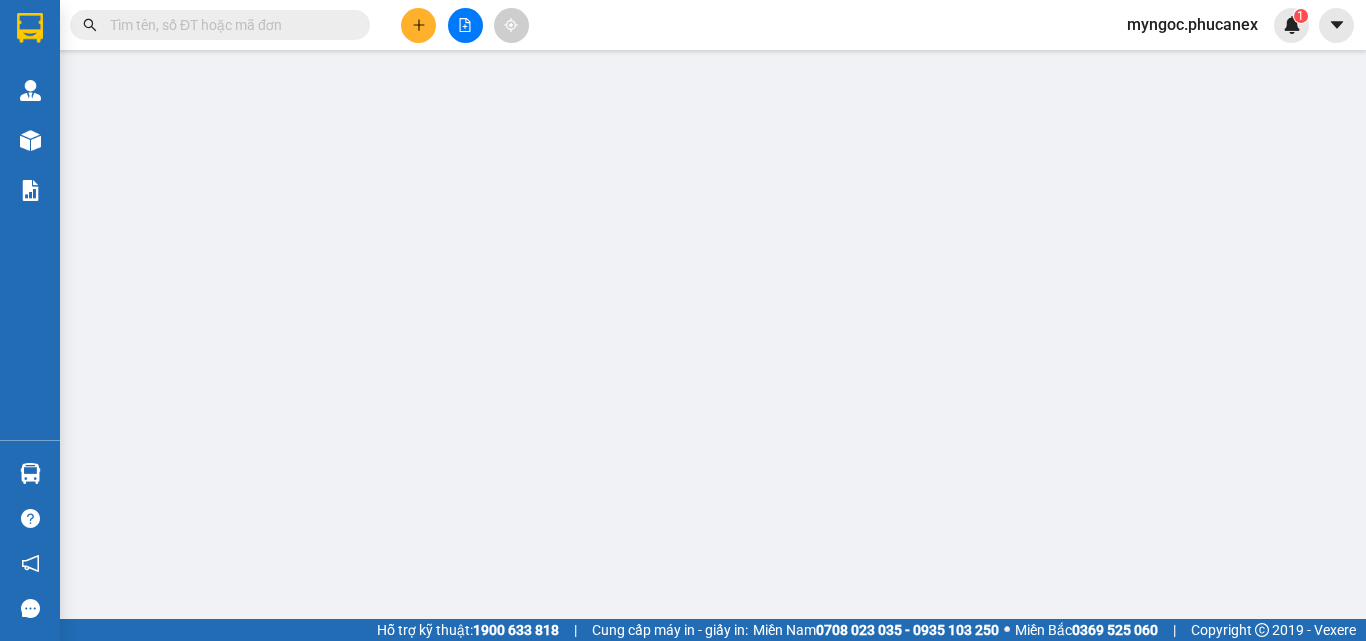 scroll, scrollTop: 0, scrollLeft: 0, axis: both 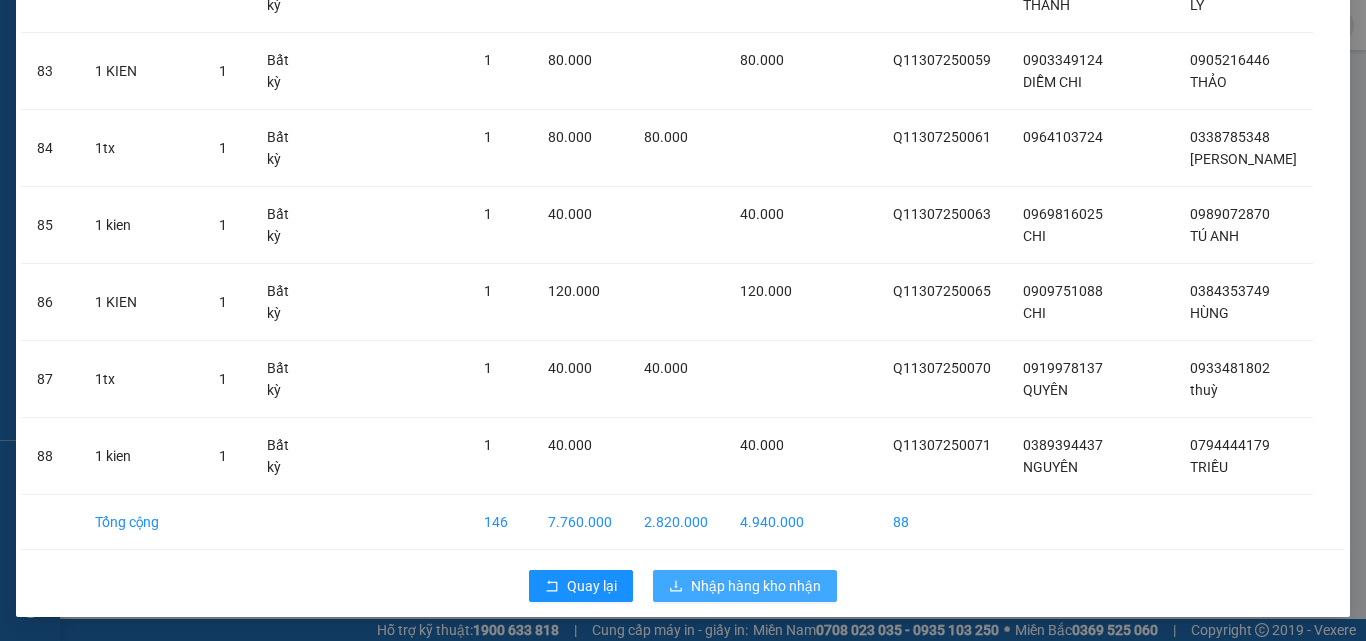 drag, startPoint x: 787, startPoint y: 575, endPoint x: 729, endPoint y: 572, distance: 58.077534 